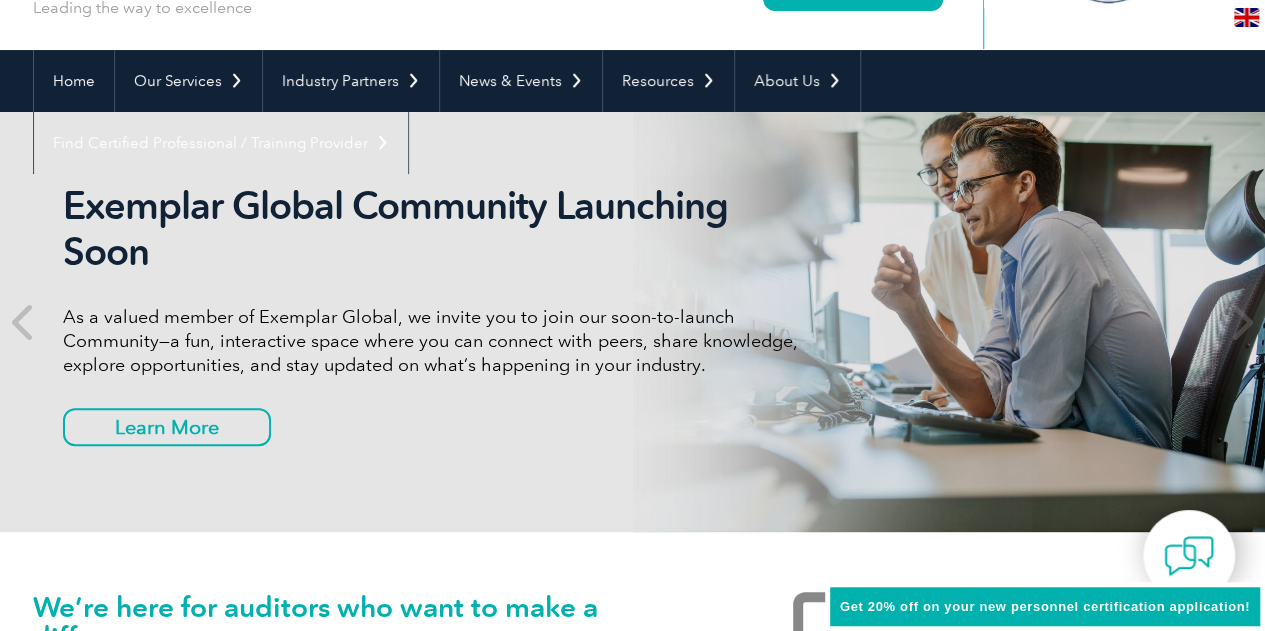 scroll, scrollTop: 0, scrollLeft: 0, axis: both 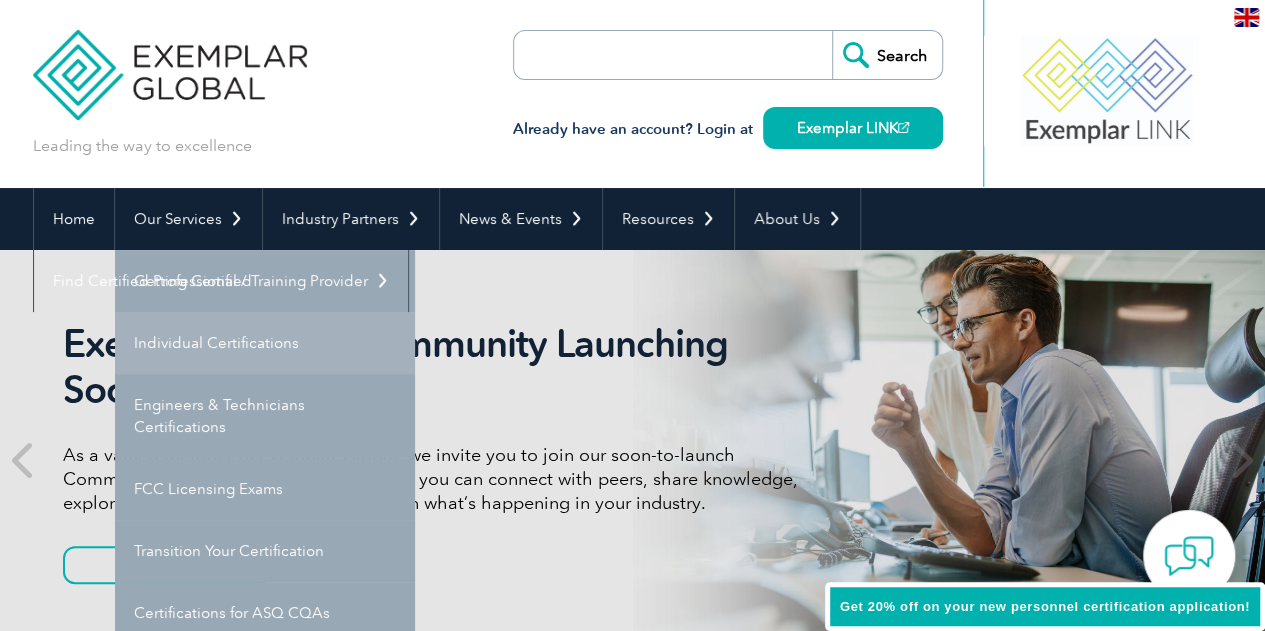 click on "Individual Certifications" at bounding box center (265, 343) 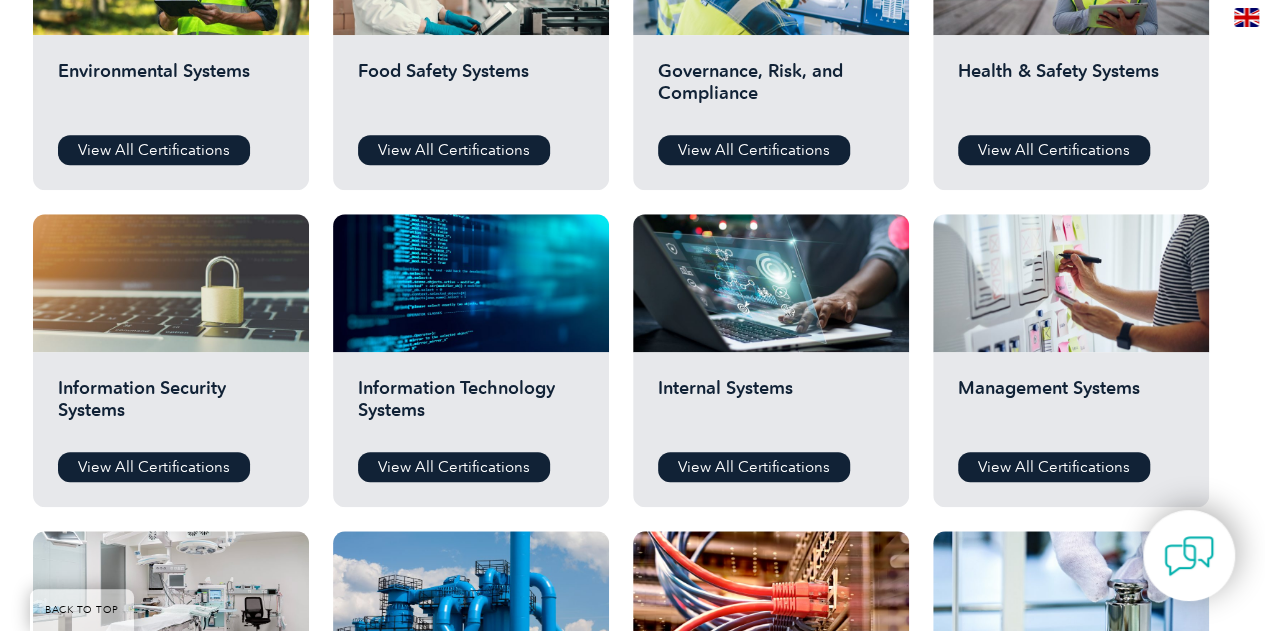 scroll, scrollTop: 800, scrollLeft: 0, axis: vertical 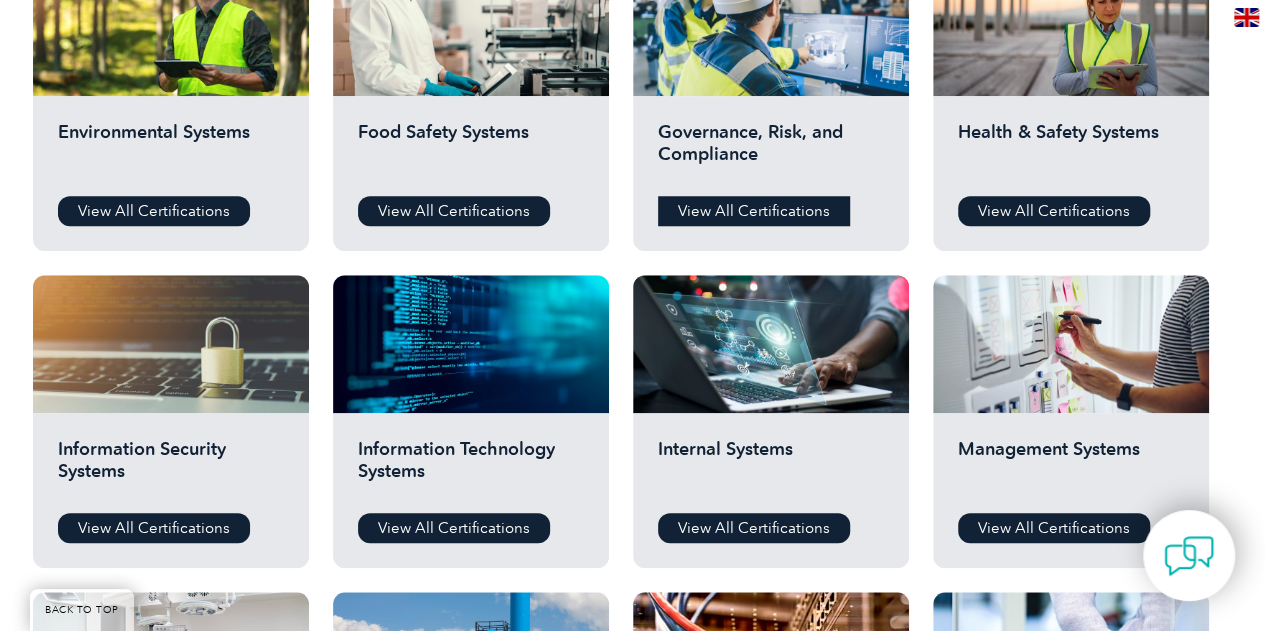 click on "View All Certifications" at bounding box center (754, 211) 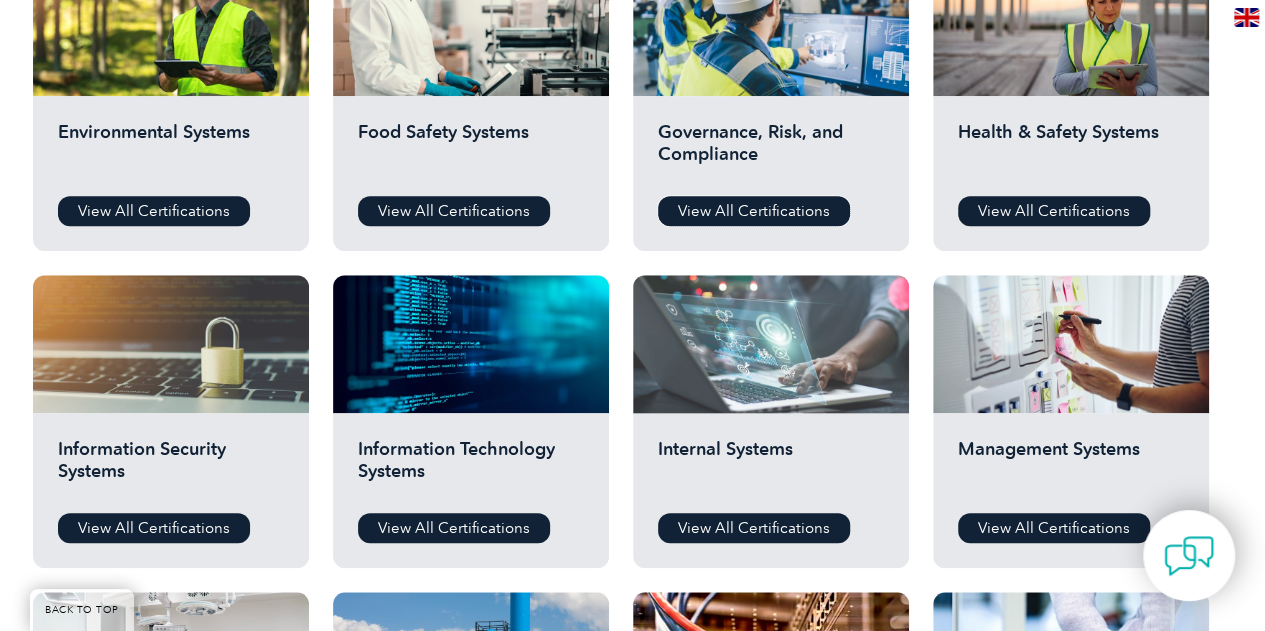 scroll, scrollTop: 600, scrollLeft: 0, axis: vertical 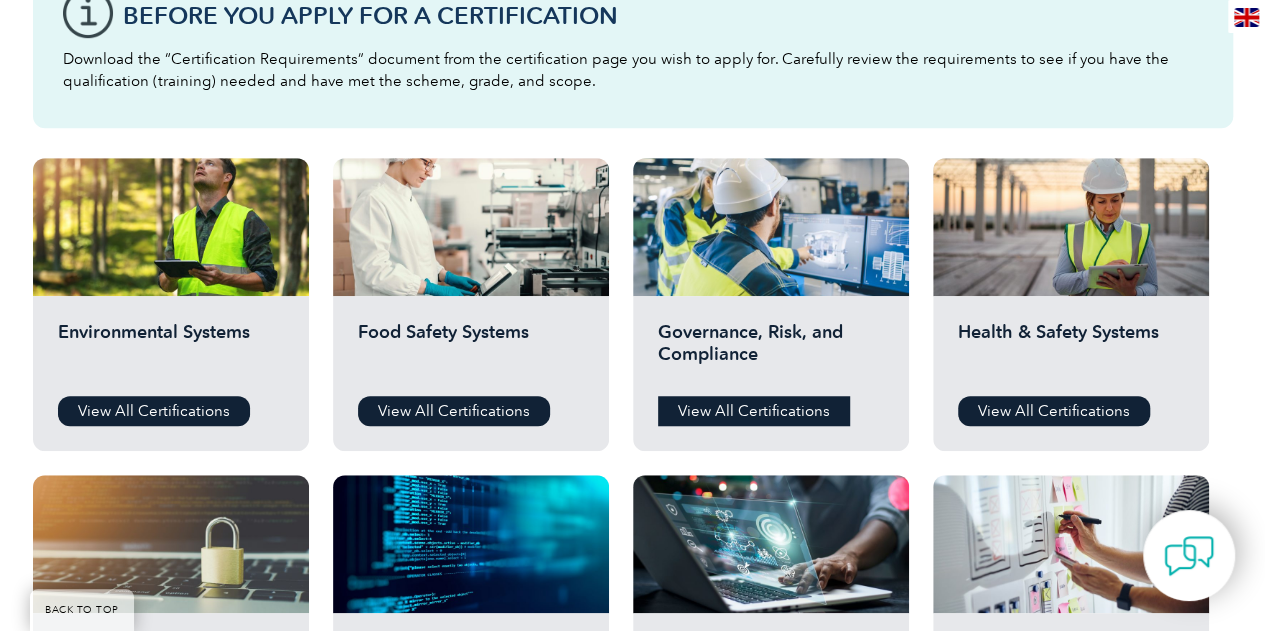 click on "View All Certifications" at bounding box center (754, 411) 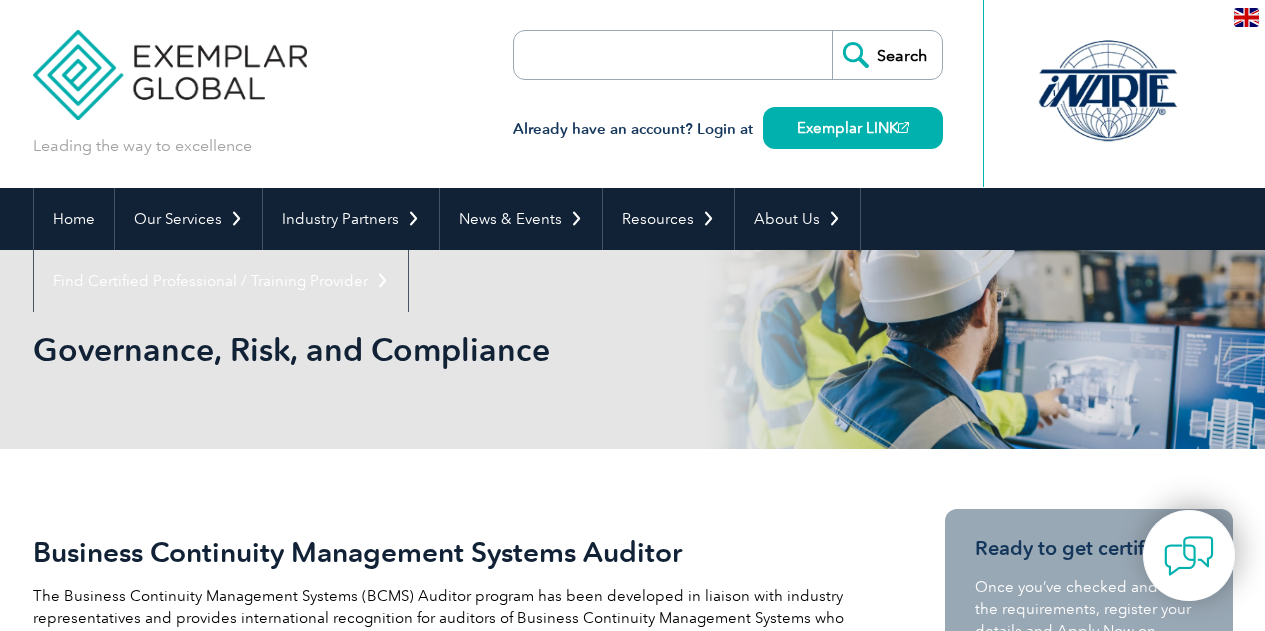 scroll, scrollTop: 0, scrollLeft: 0, axis: both 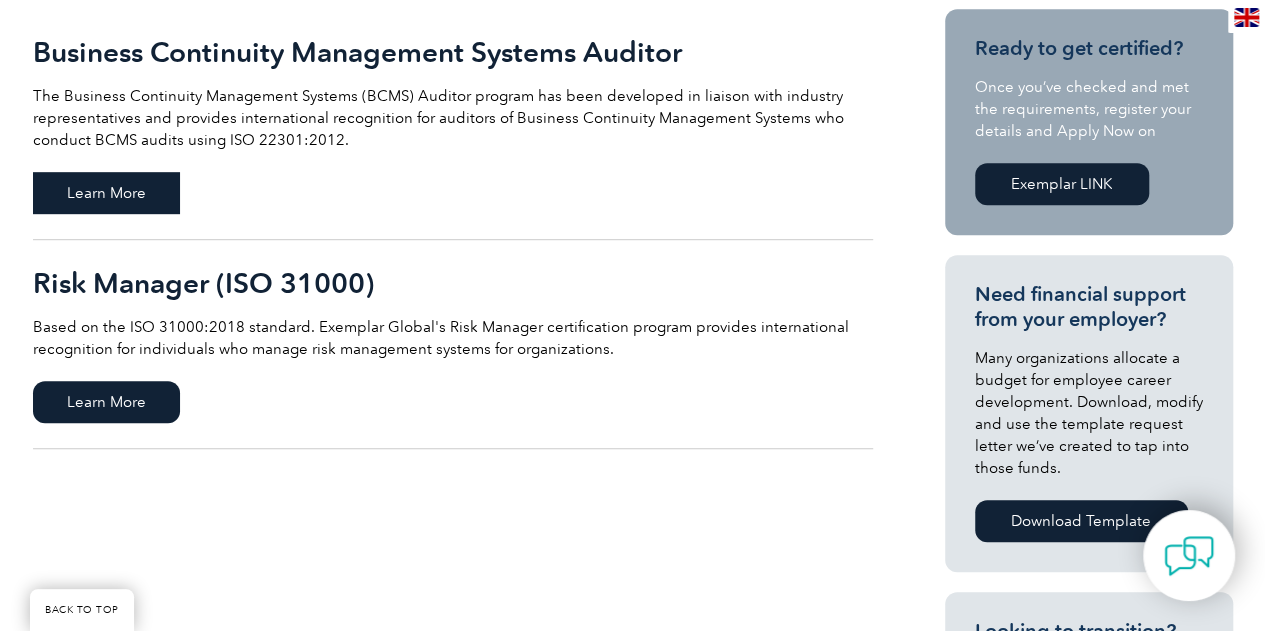 click on "Learn More" at bounding box center [106, 193] 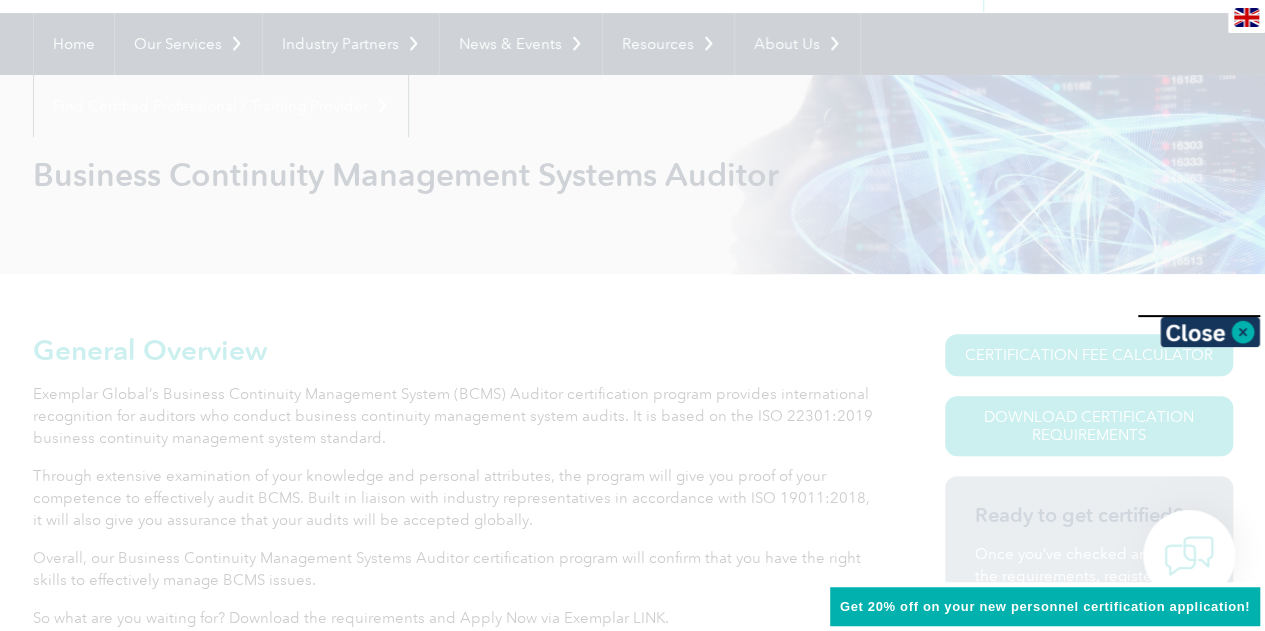 scroll, scrollTop: 160, scrollLeft: 0, axis: vertical 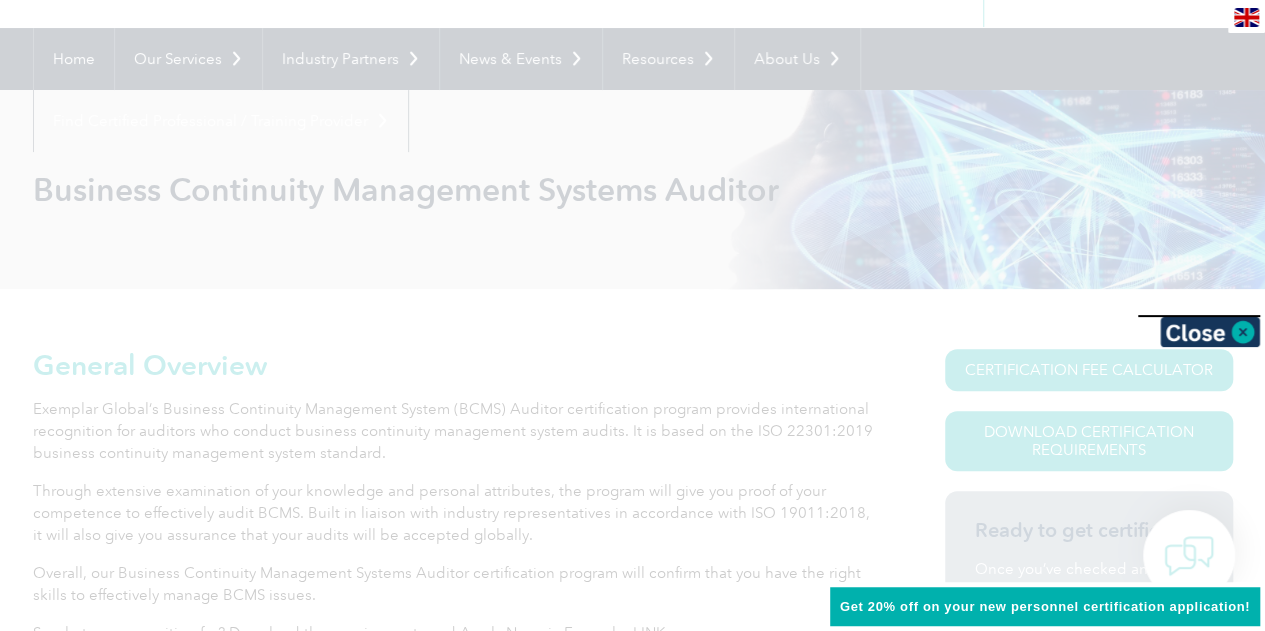 click at bounding box center [1246, 17] 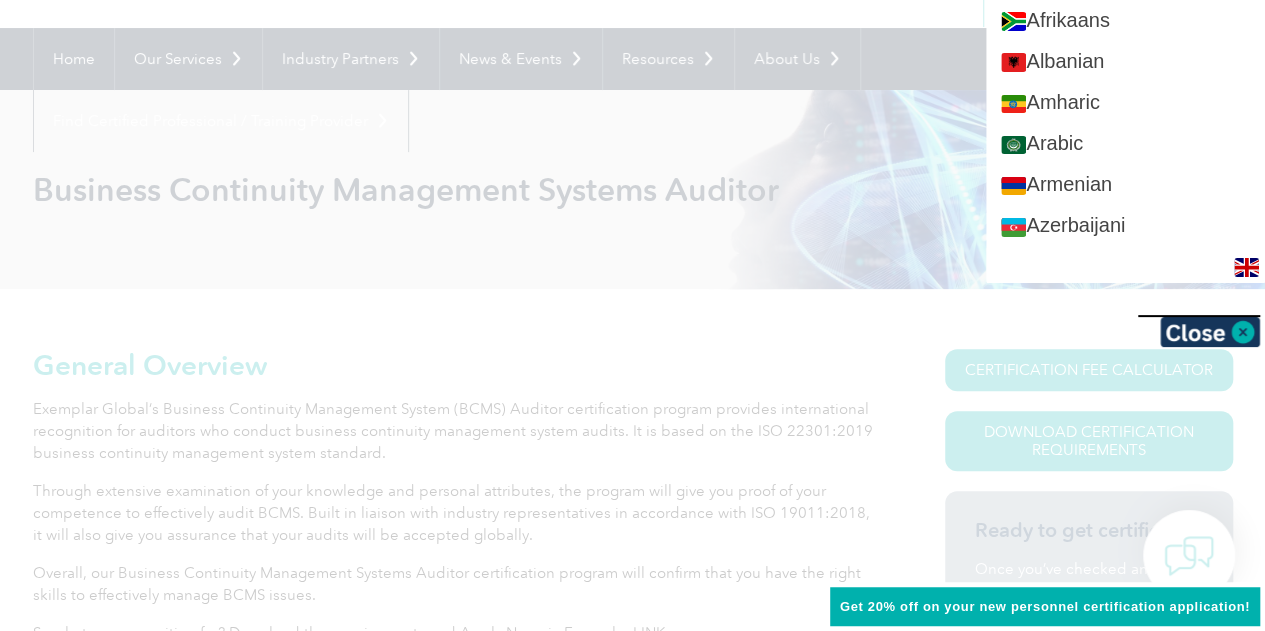 click at bounding box center (632, 315) 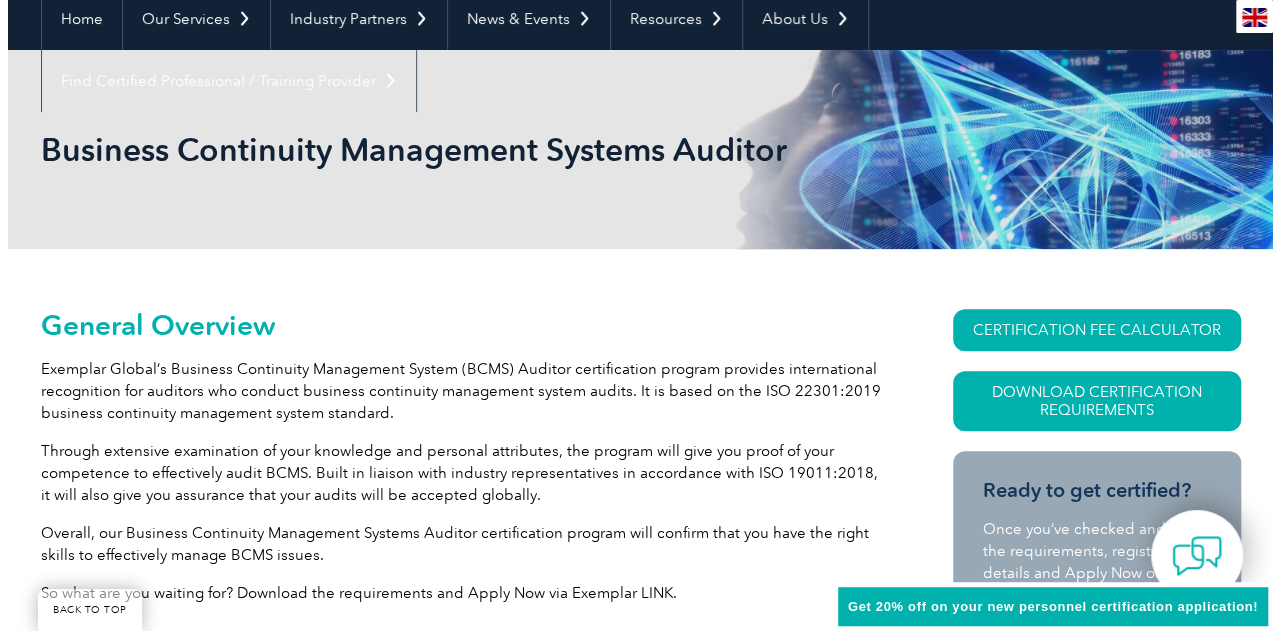scroll, scrollTop: 300, scrollLeft: 0, axis: vertical 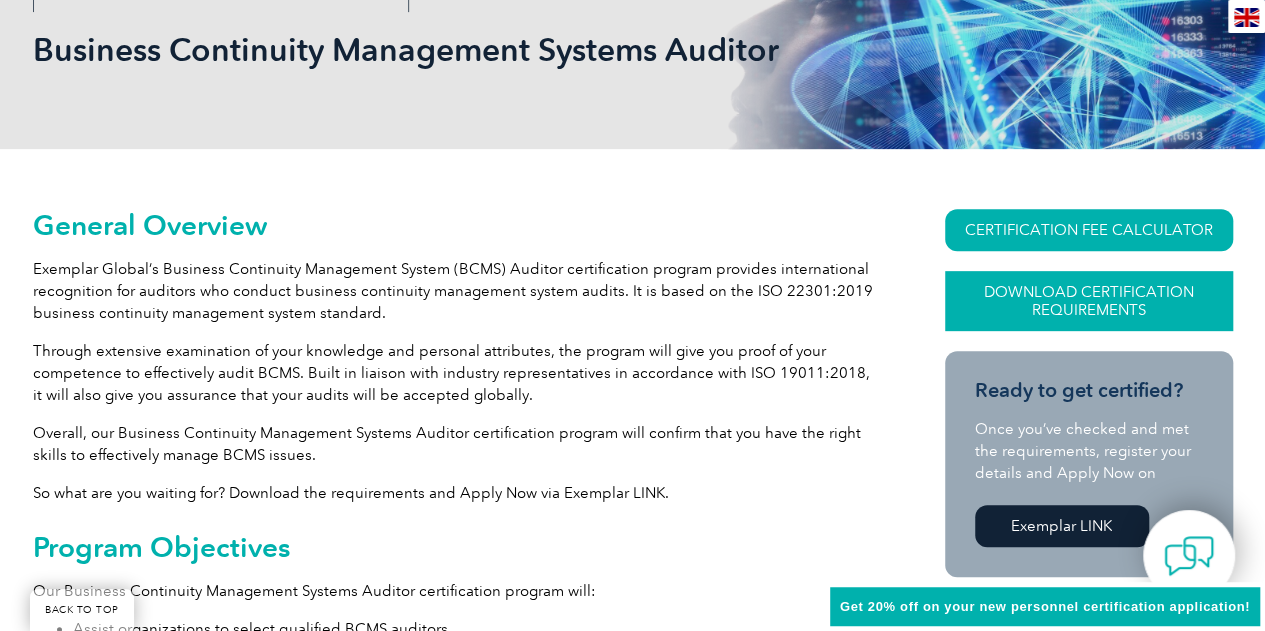 click on "Download Certification Requirements" at bounding box center [1089, 301] 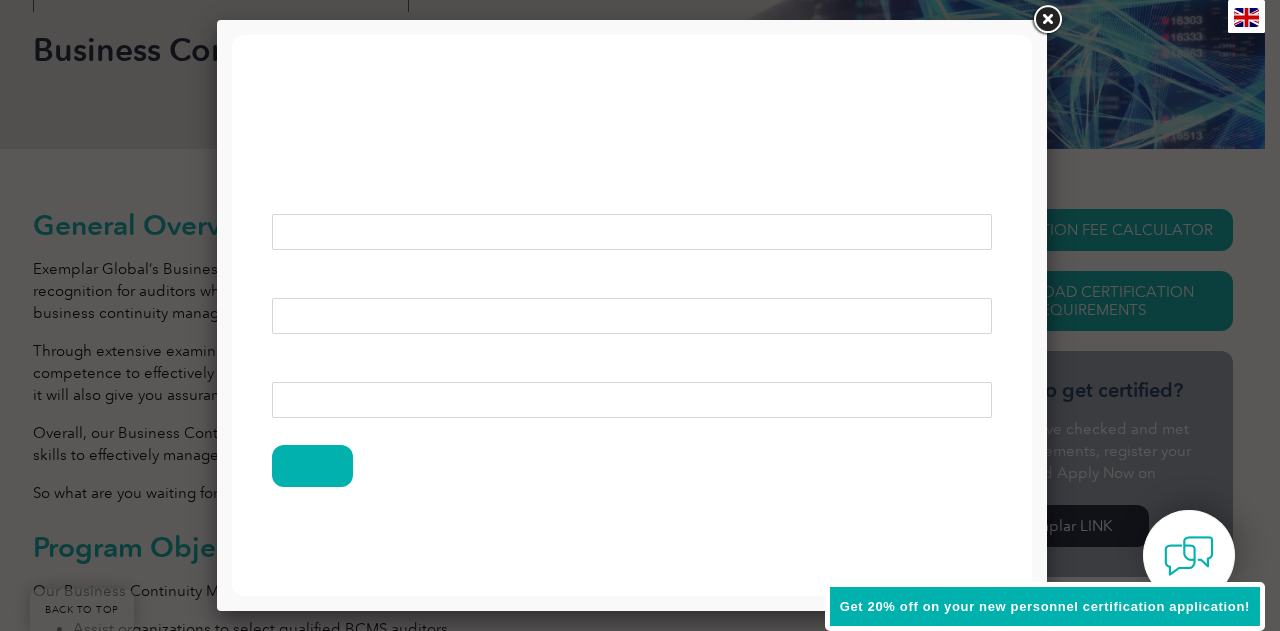 scroll, scrollTop: 0, scrollLeft: 0, axis: both 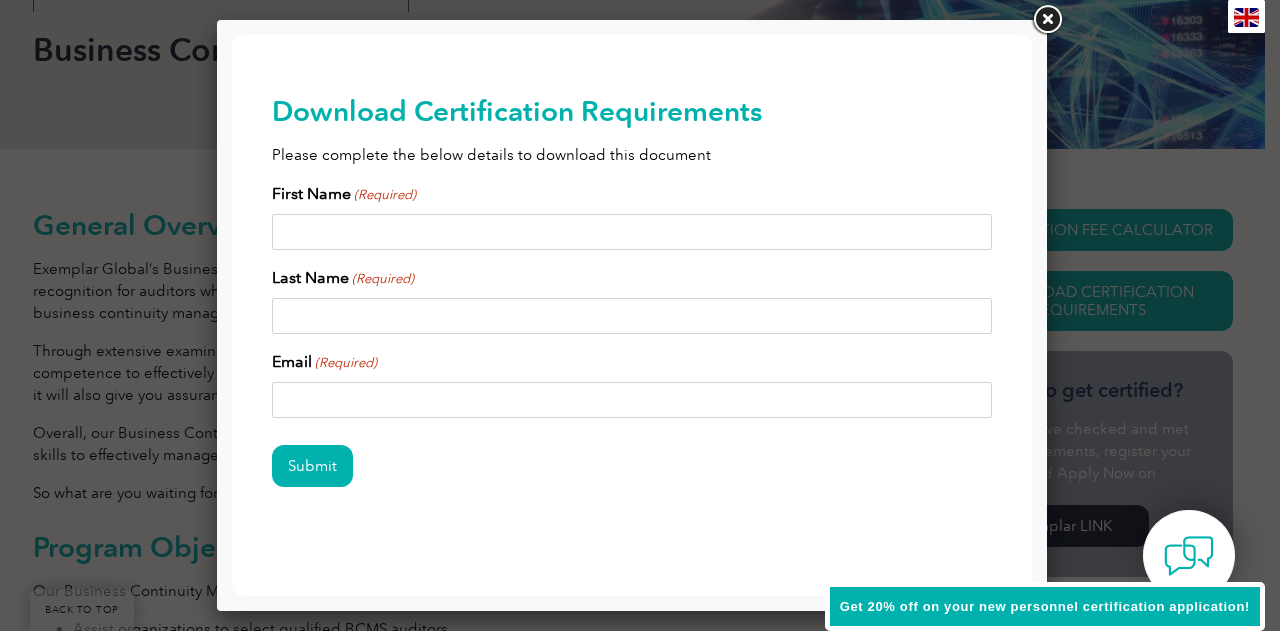 click on "First Name (Required)" at bounding box center (632, 232) 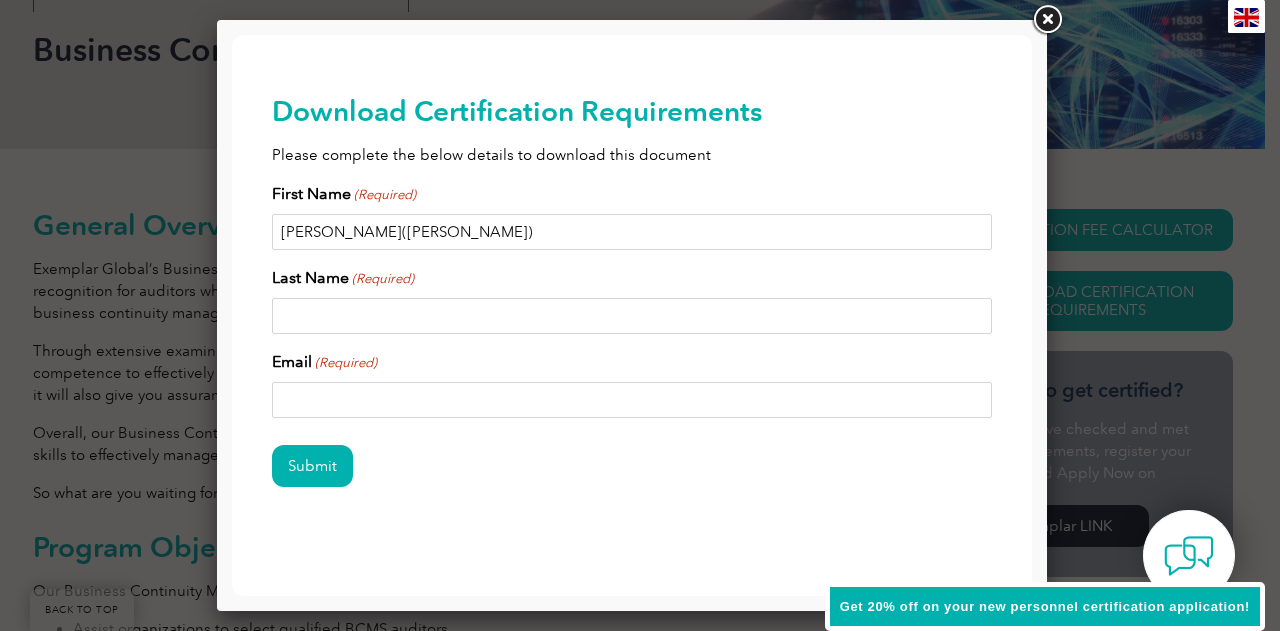 type on "Iyer" 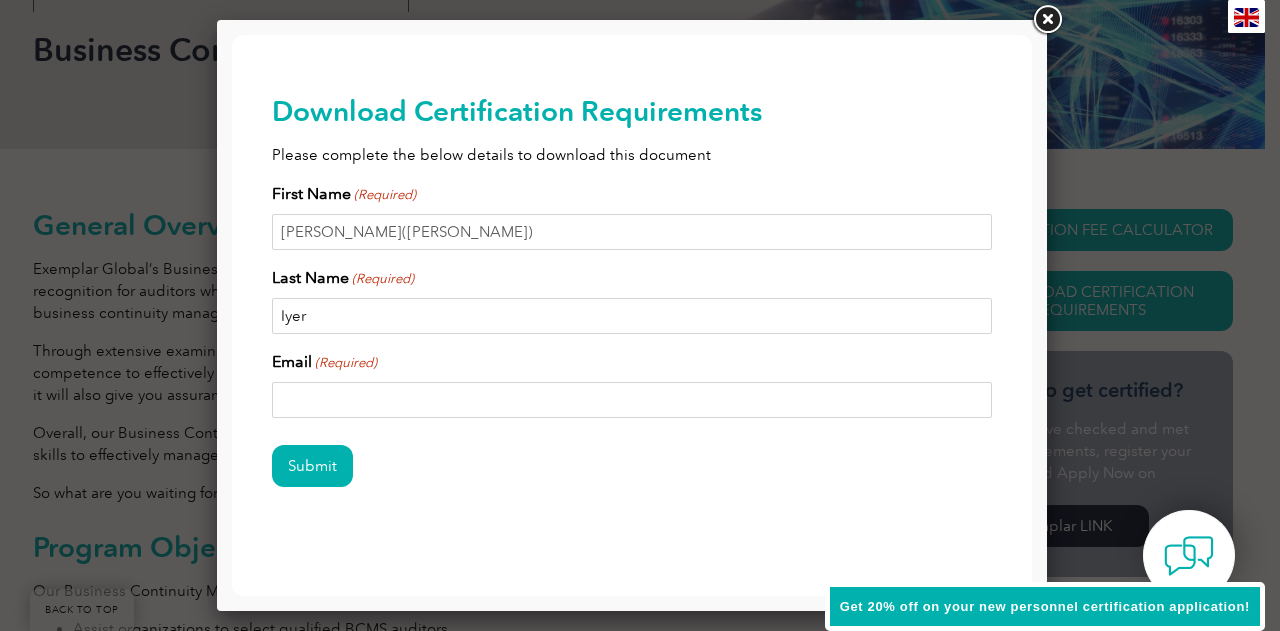 type on "[EMAIL_ADDRESS][DOMAIN_NAME]" 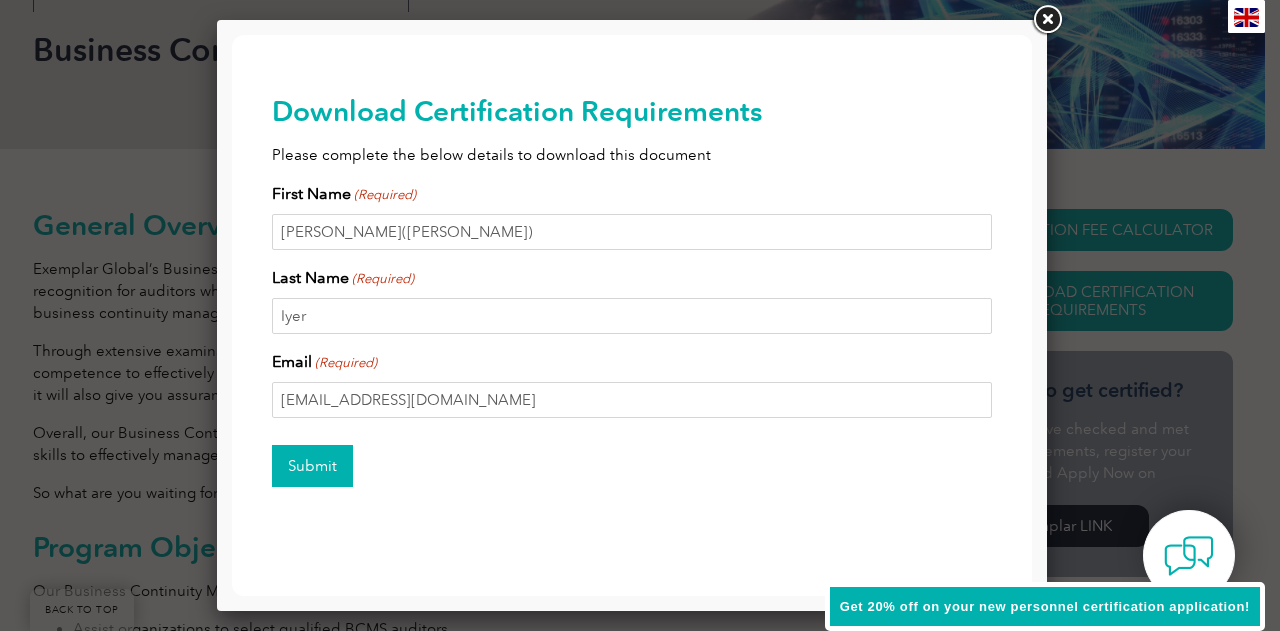click on "Submit" at bounding box center (312, 466) 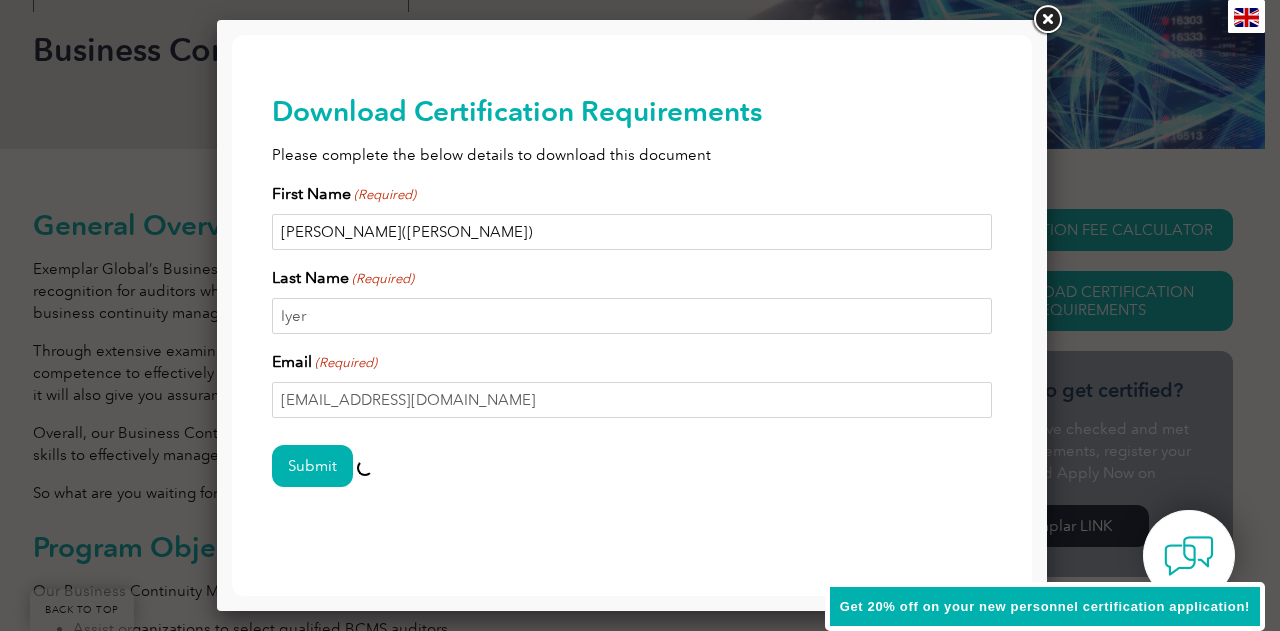 click on "[PERSON_NAME]([PERSON_NAME])" at bounding box center [632, 232] 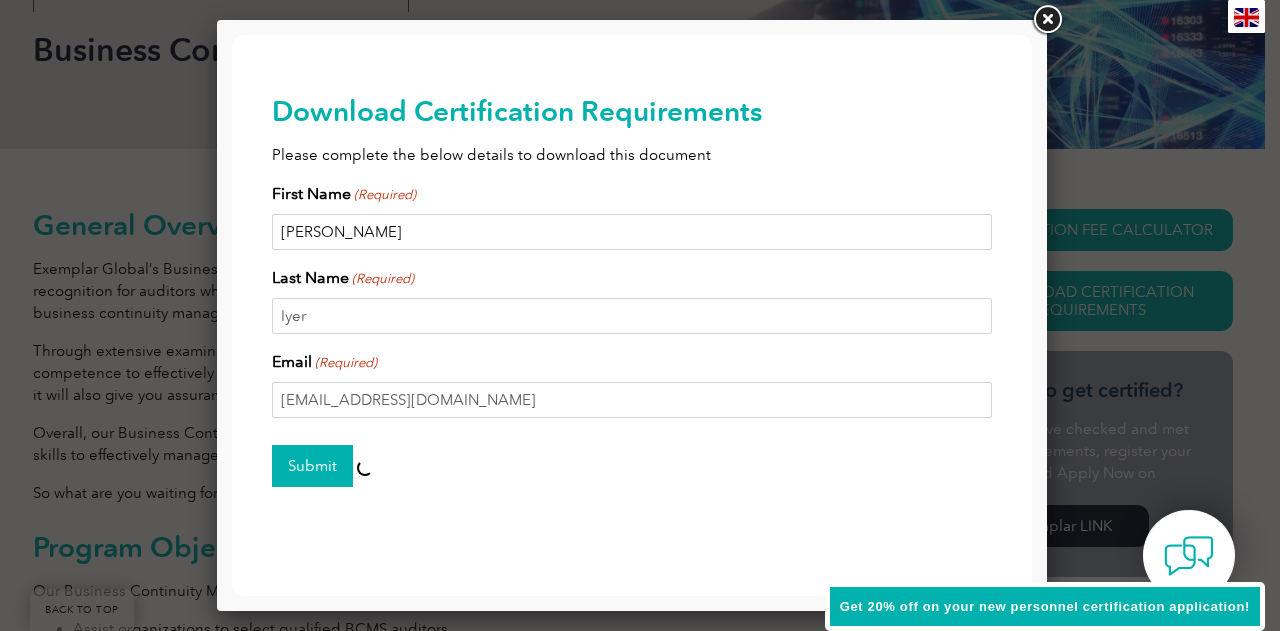 type on "[PERSON_NAME]" 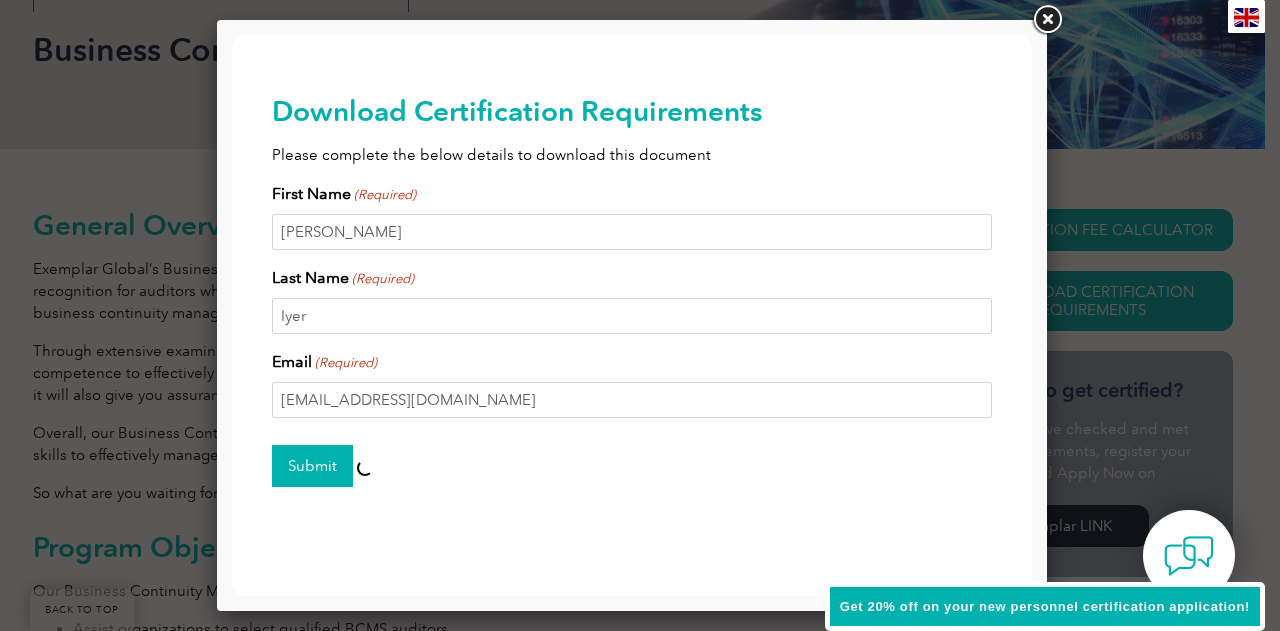 click on "Submit" at bounding box center (312, 466) 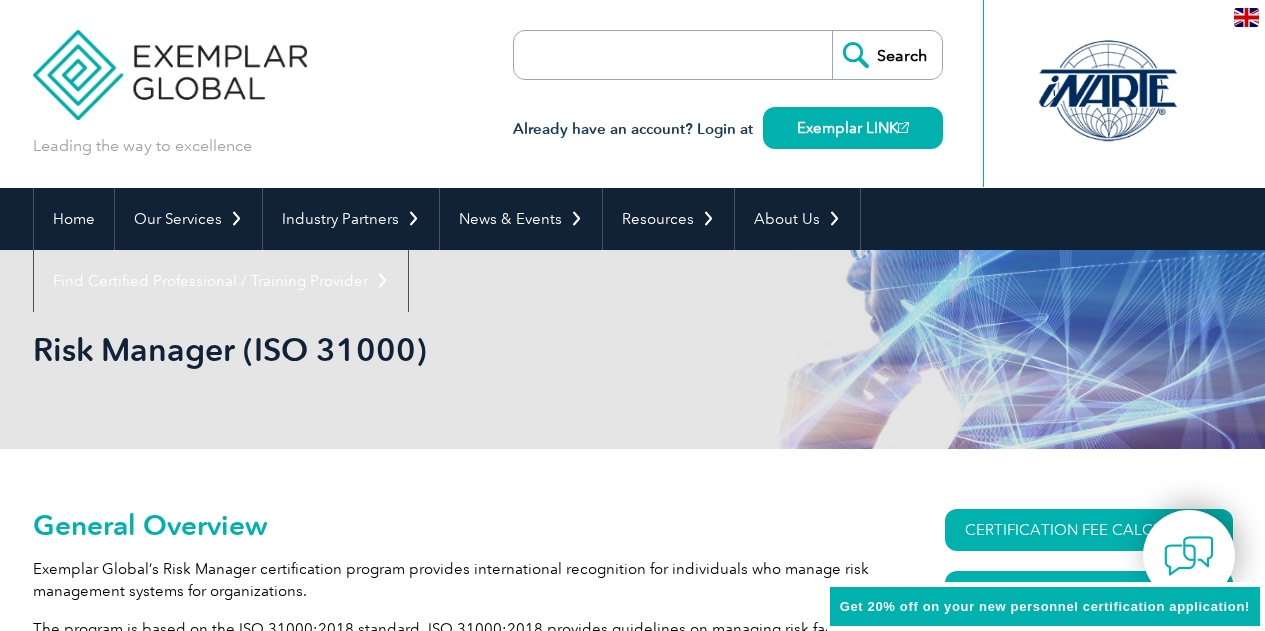 scroll, scrollTop: 300, scrollLeft: 0, axis: vertical 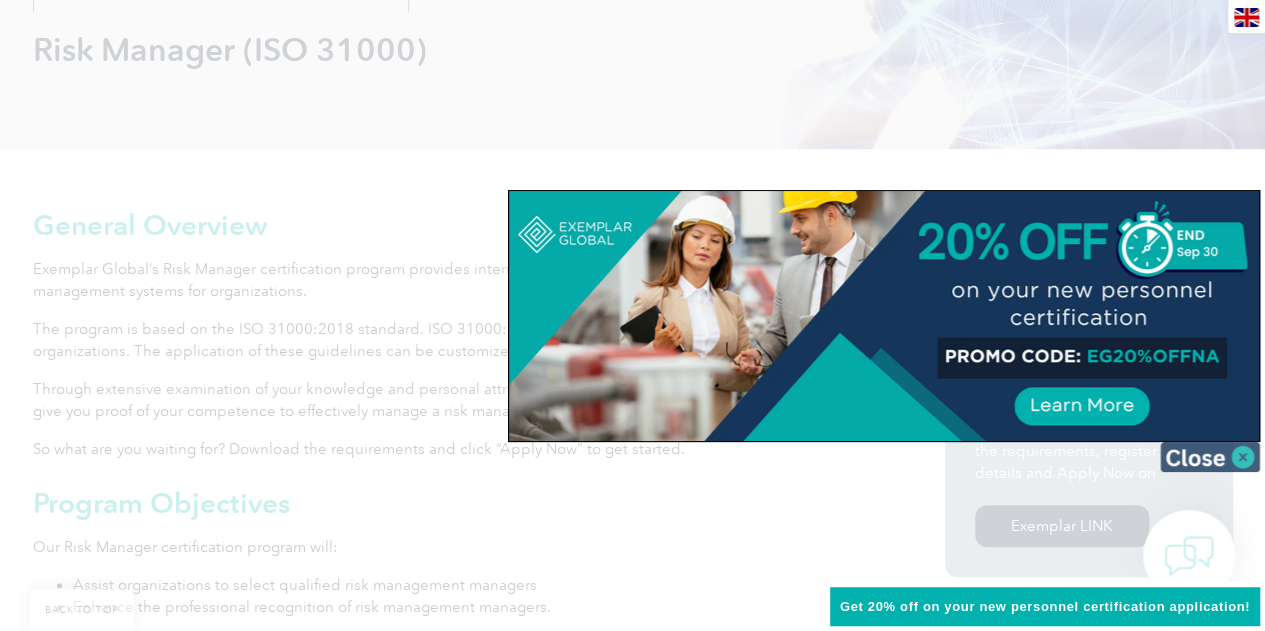 click at bounding box center [1210, 457] 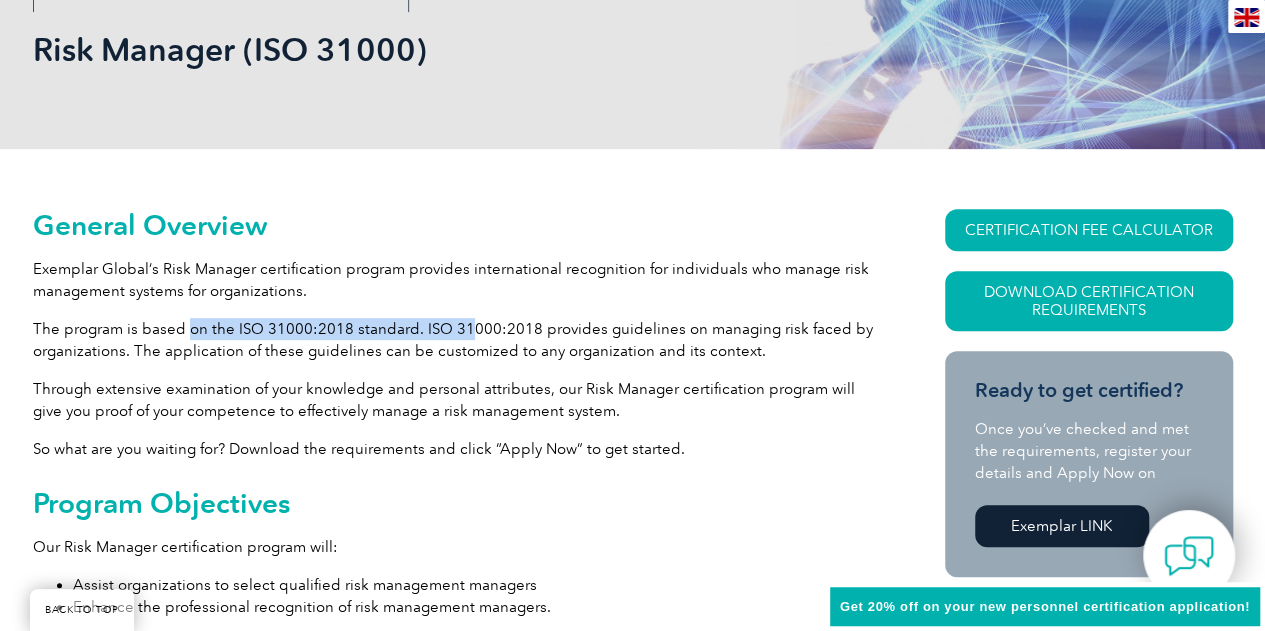 drag, startPoint x: 190, startPoint y: 323, endPoint x: 508, endPoint y: 337, distance: 318.308 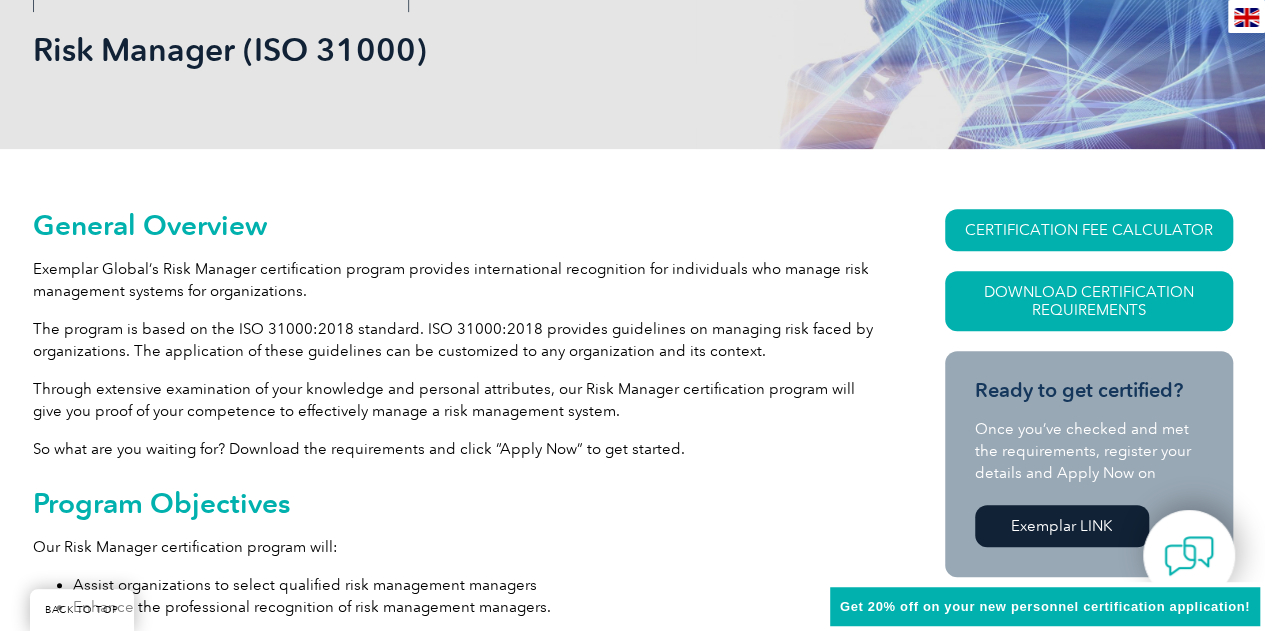 click on "General Overview   Exemplar Global’s Risk Manager certification program provides international recognition for individuals who manage risk management systems for organizations.   The program is based on the ISO 31000:2018 standard. ISO 31000:2018 provides guidelines on managing risk faced by organizations. The application of these guidelines can be customized to any organization and its context.   Through extensive examination of your knowledge and personal attributes, our Risk Manager certification program will give you proof of your competence to effectively manage a risk management system.   So what are you waiting for? Download the requirements and click “Apply Now” to get started.       Program Objectives   Our Risk Manager certification program will:     Assist organizations to select qualified risk management managers   Enhance the professional recognition of risk management managers.                     Frequently Asked Questions        How long is my training certificate valid?" at bounding box center (453, 1038) 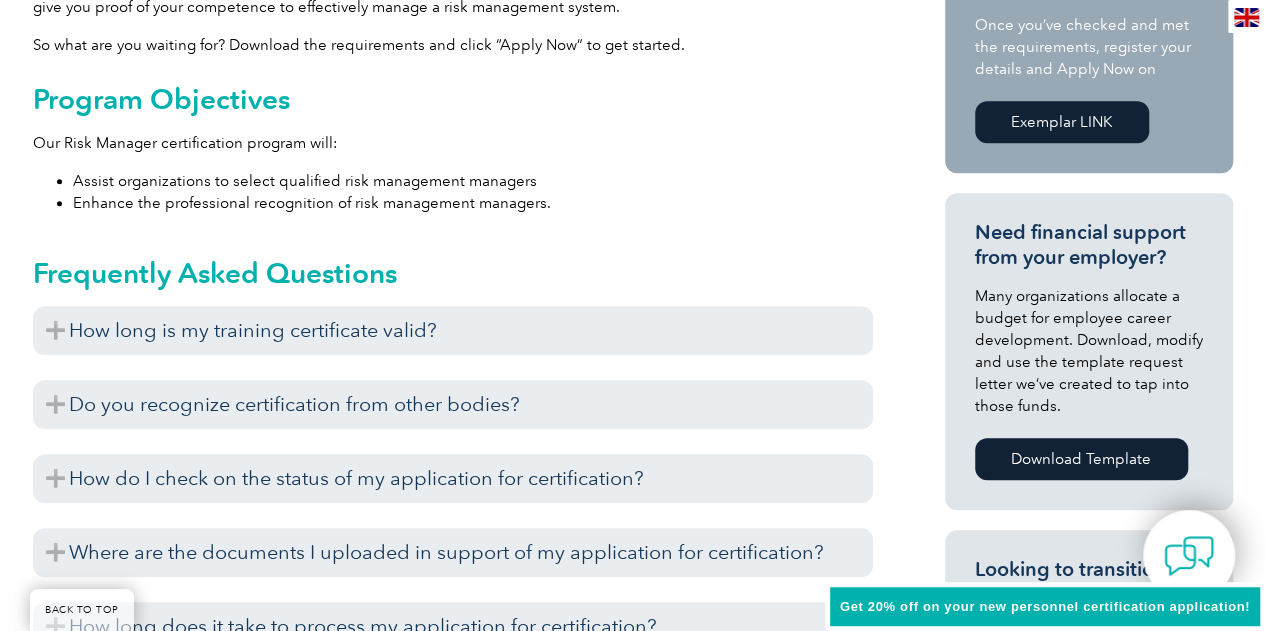 scroll, scrollTop: 800, scrollLeft: 0, axis: vertical 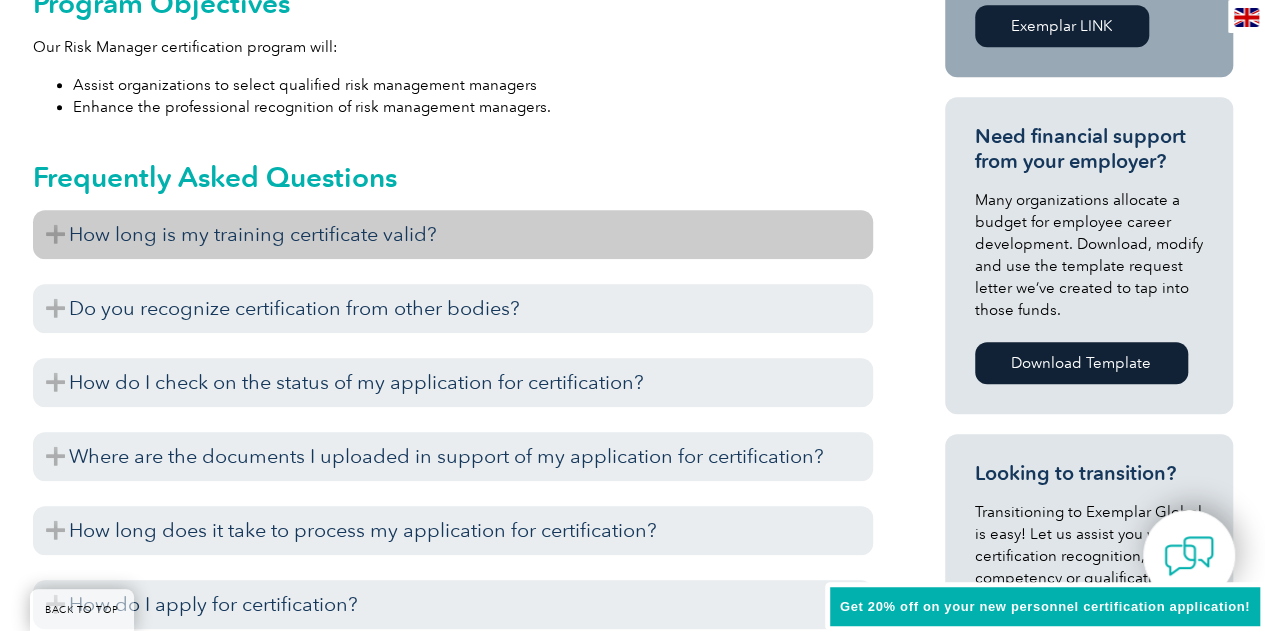 click on "How long is my training certificate valid?" at bounding box center (453, 234) 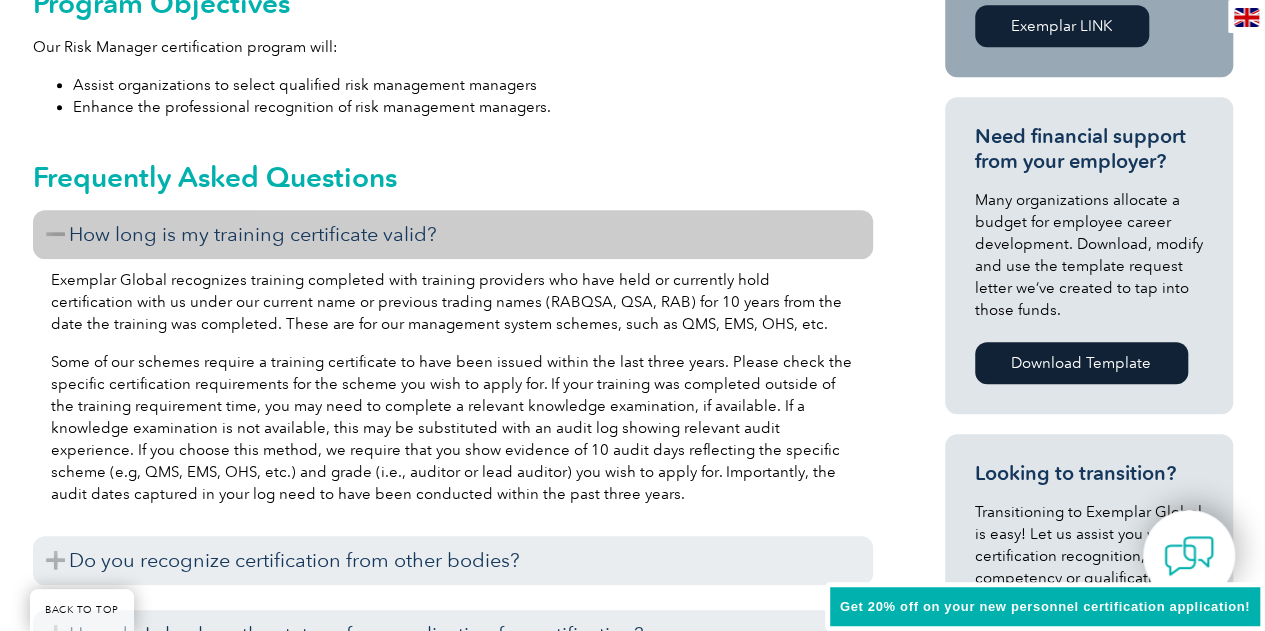 click on "How long is my training certificate valid?" at bounding box center [453, 234] 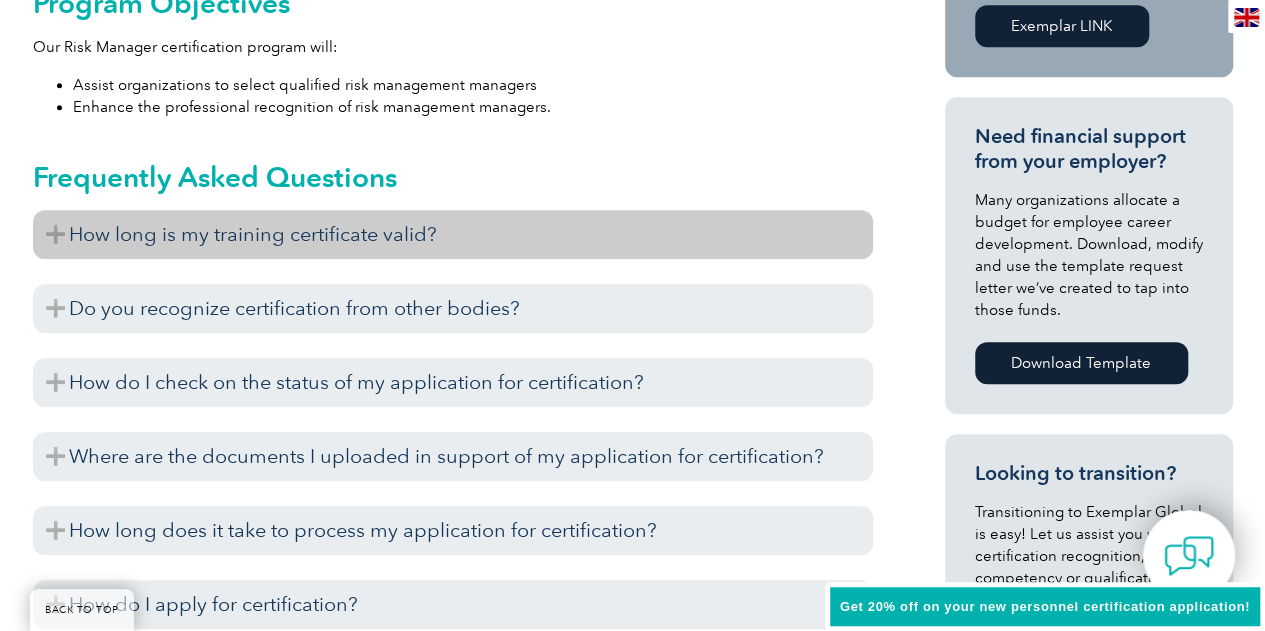 click on "How long is my training certificate valid?" at bounding box center (453, 234) 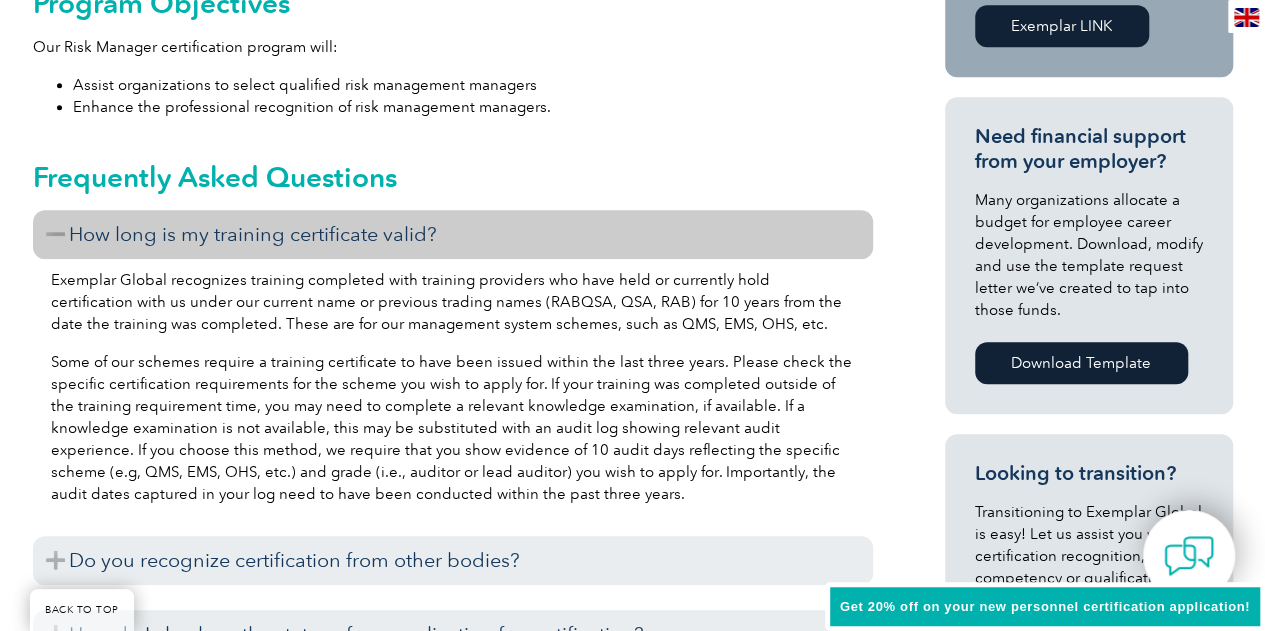 click on "How long is my training certificate valid?" at bounding box center [453, 234] 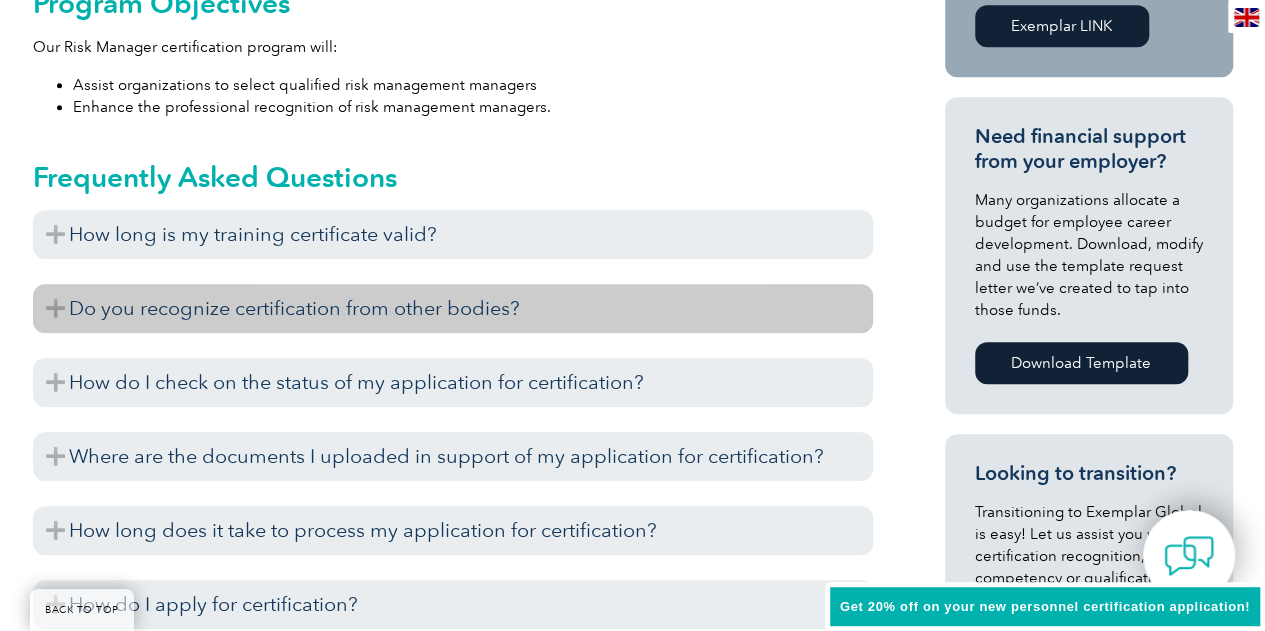 click on "Do you recognize certification from other bodies?" at bounding box center (453, 308) 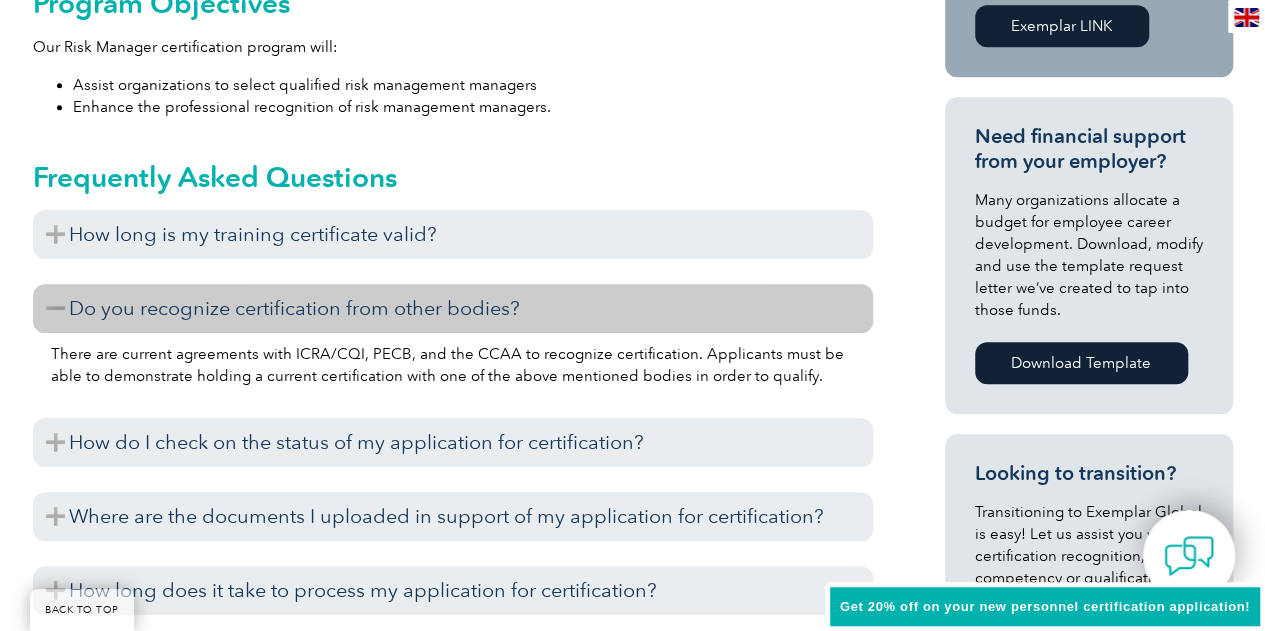 click on "Do you recognize certification from other bodies?" at bounding box center [453, 308] 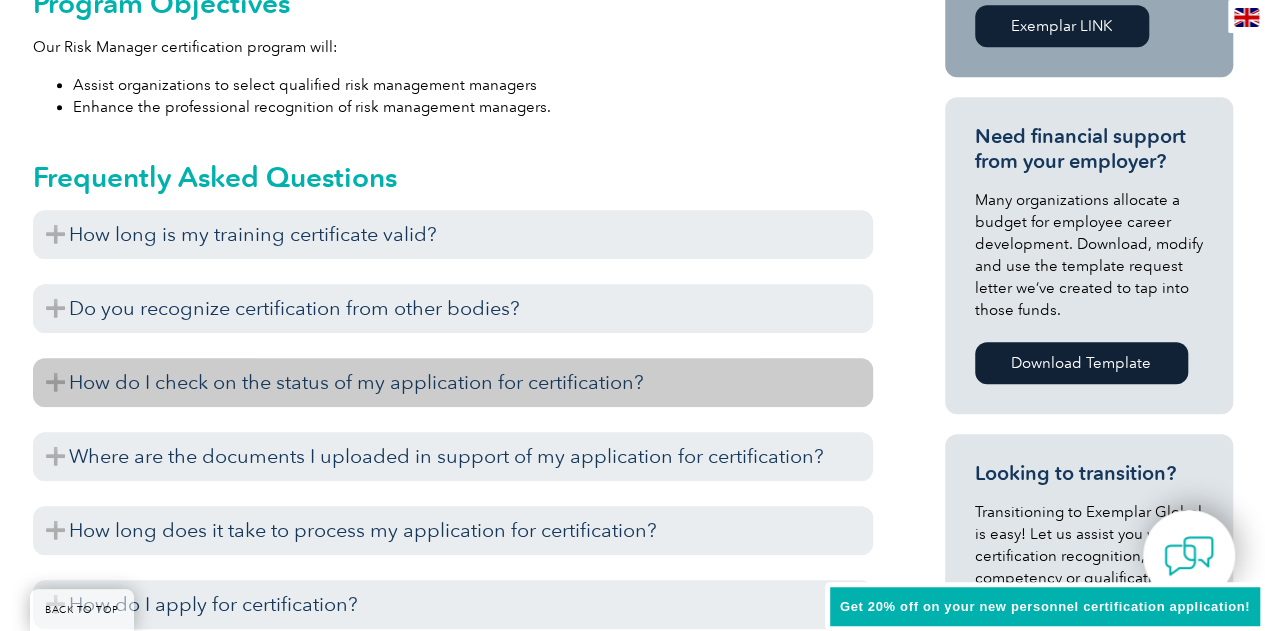click on "How do I check on the status of my application for certification?" at bounding box center [453, 382] 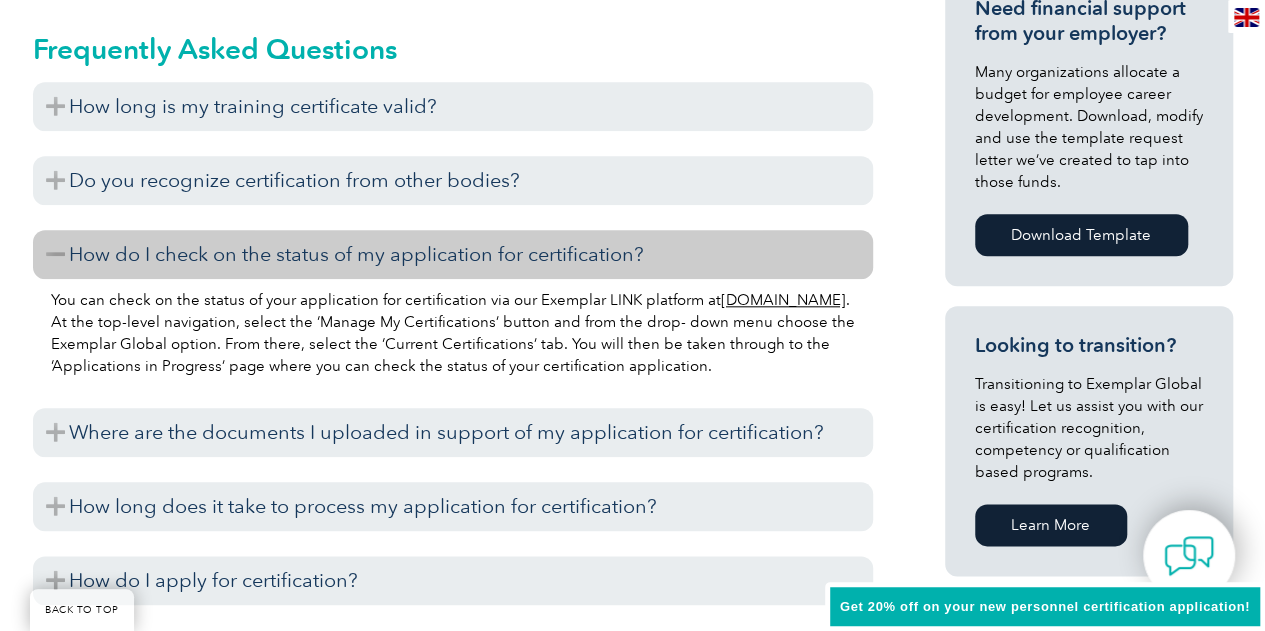 scroll, scrollTop: 1100, scrollLeft: 0, axis: vertical 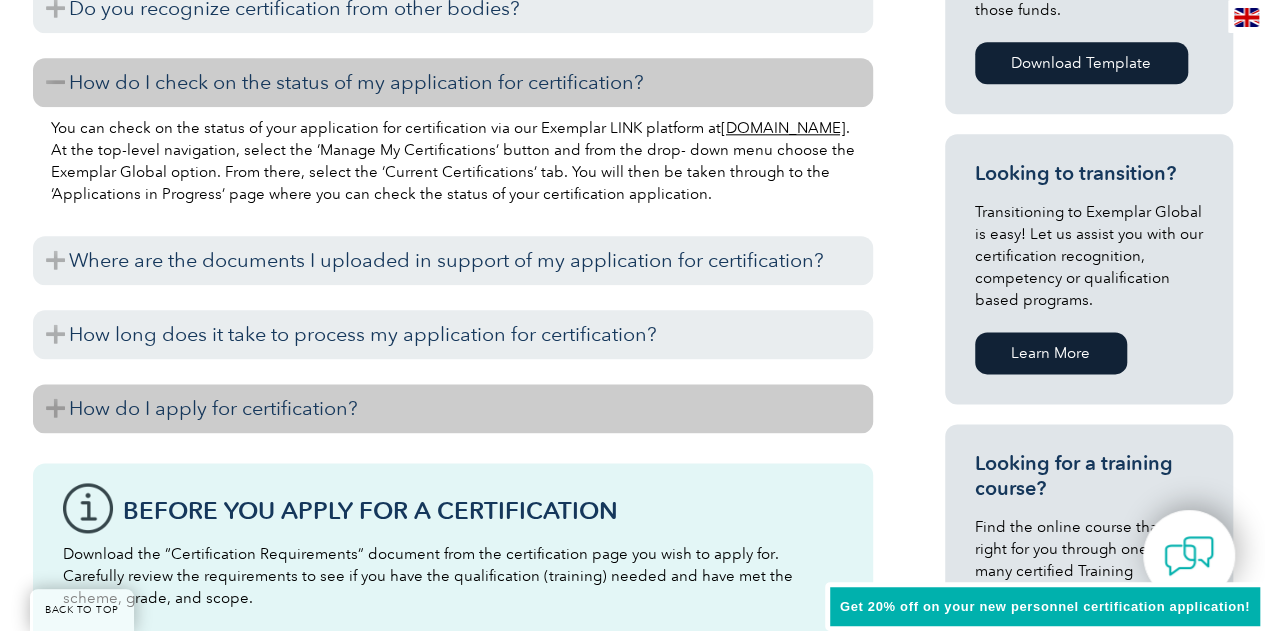 click on "How do I apply for certification?" at bounding box center (453, 408) 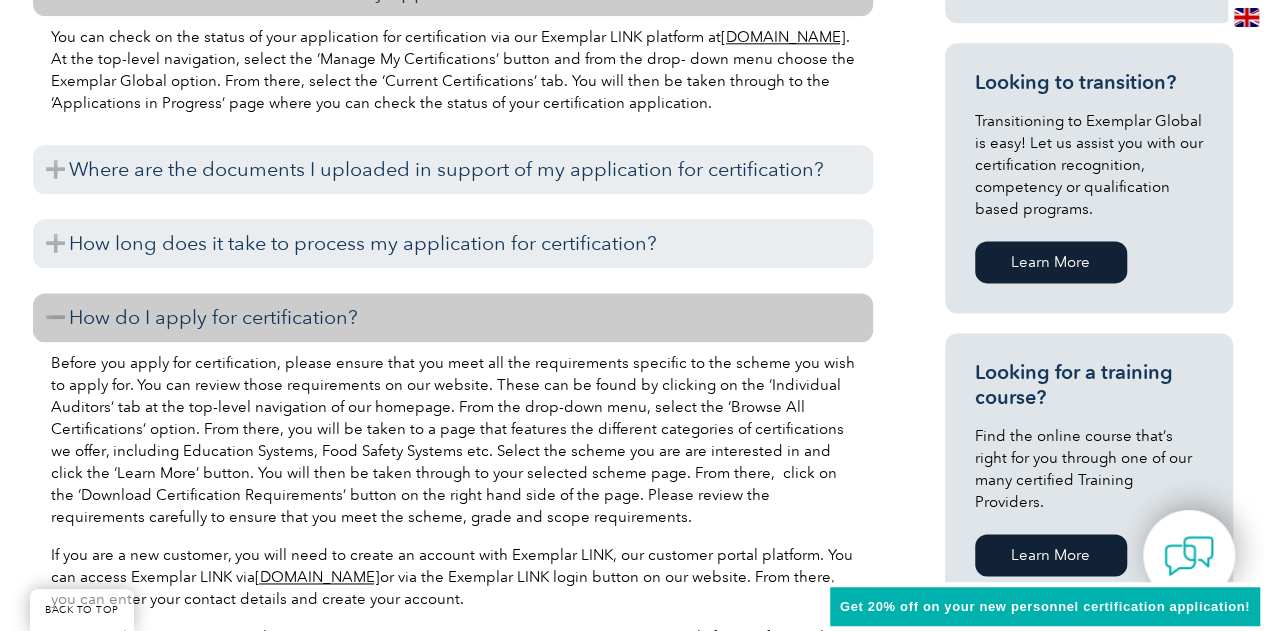 scroll, scrollTop: 1300, scrollLeft: 0, axis: vertical 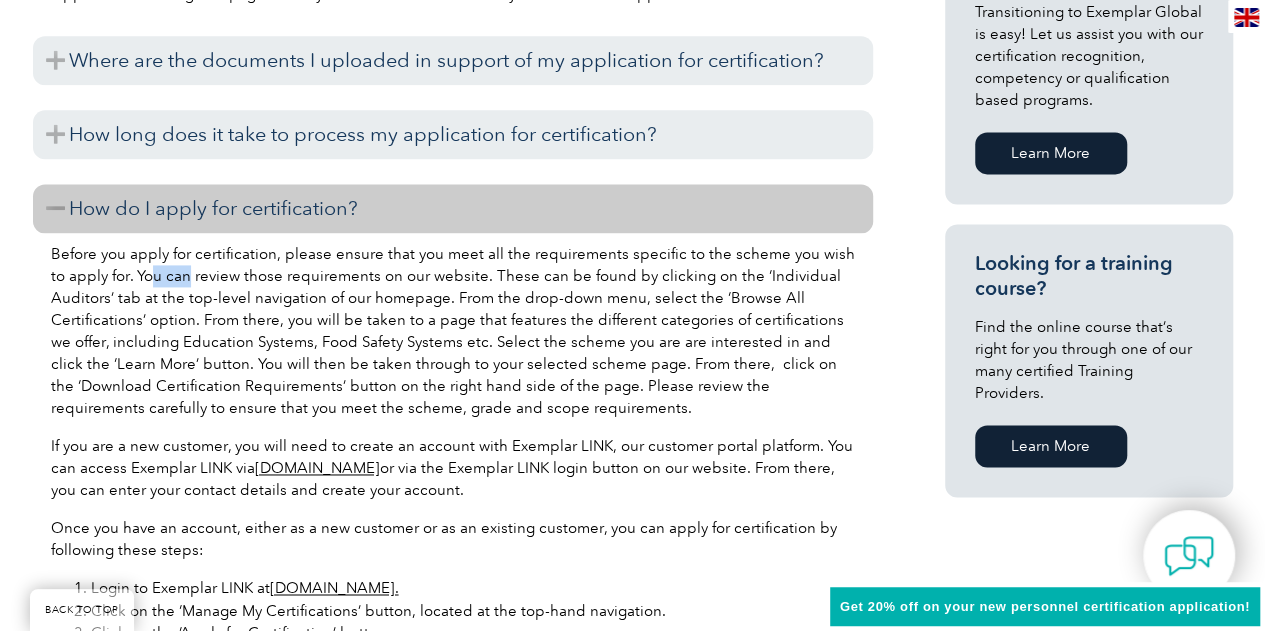drag, startPoint x: 132, startPoint y: 272, endPoint x: 167, endPoint y: 276, distance: 35.22783 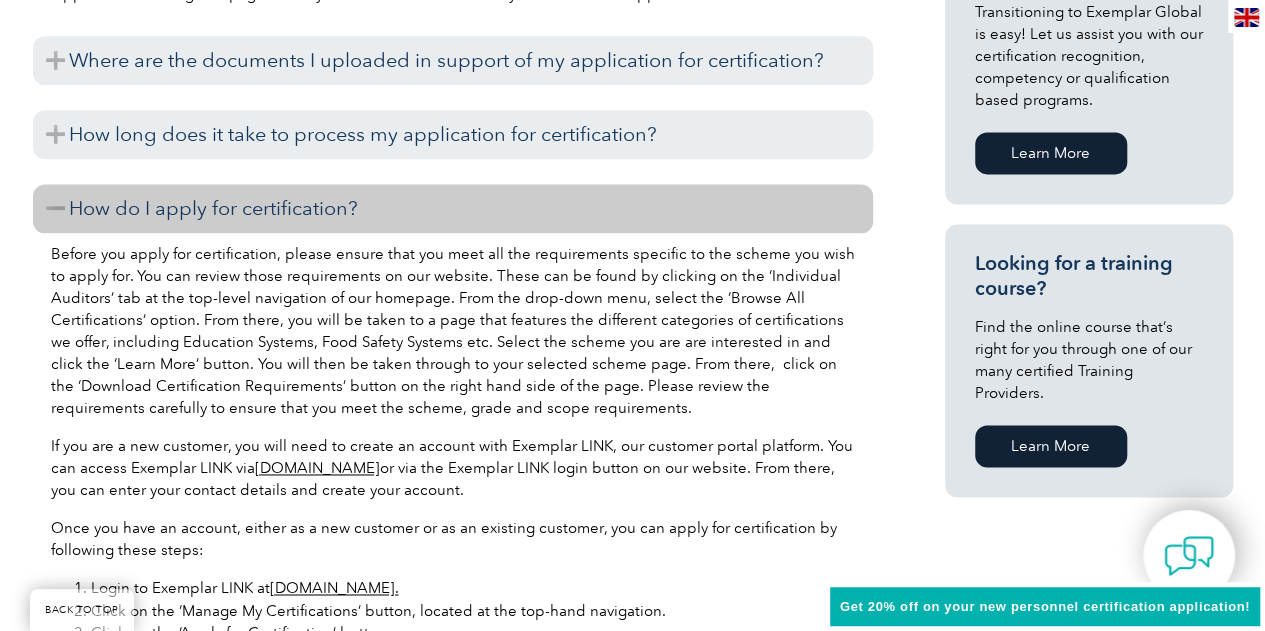 click on "Before you apply for certification, please ensure that you meet all the requirements specific to the scheme you wish to apply for. You can review those requirements on our website. These can be found by clicking on the ‘Individual Auditors’ tab at the top-level navigation of our homepage. From the drop-down menu, select the ‘Browse All Certifications’ option. From there, you will be taken to a page that features the different categories of certifications we offer, including Education Systems, Food Safety Systems etc. Select the scheme you are are interested in and click the ‘Learn More’ button. You will then be taken through to your selected scheme page. From there,  click on the ‘Download Certification Requirements’ button on the right hand side of the page. Please review the requirements carefully to ensure that you meet the scheme, grade and scope requirements." at bounding box center (453, 331) 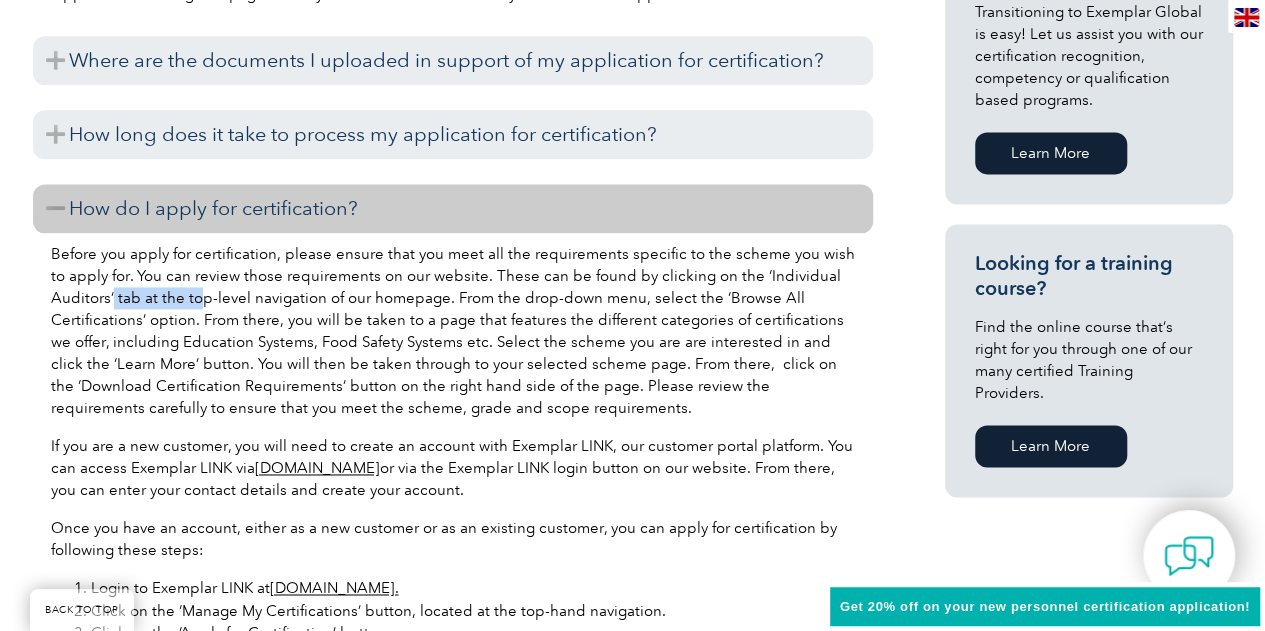 drag, startPoint x: 110, startPoint y: 301, endPoint x: 198, endPoint y: 303, distance: 88.02273 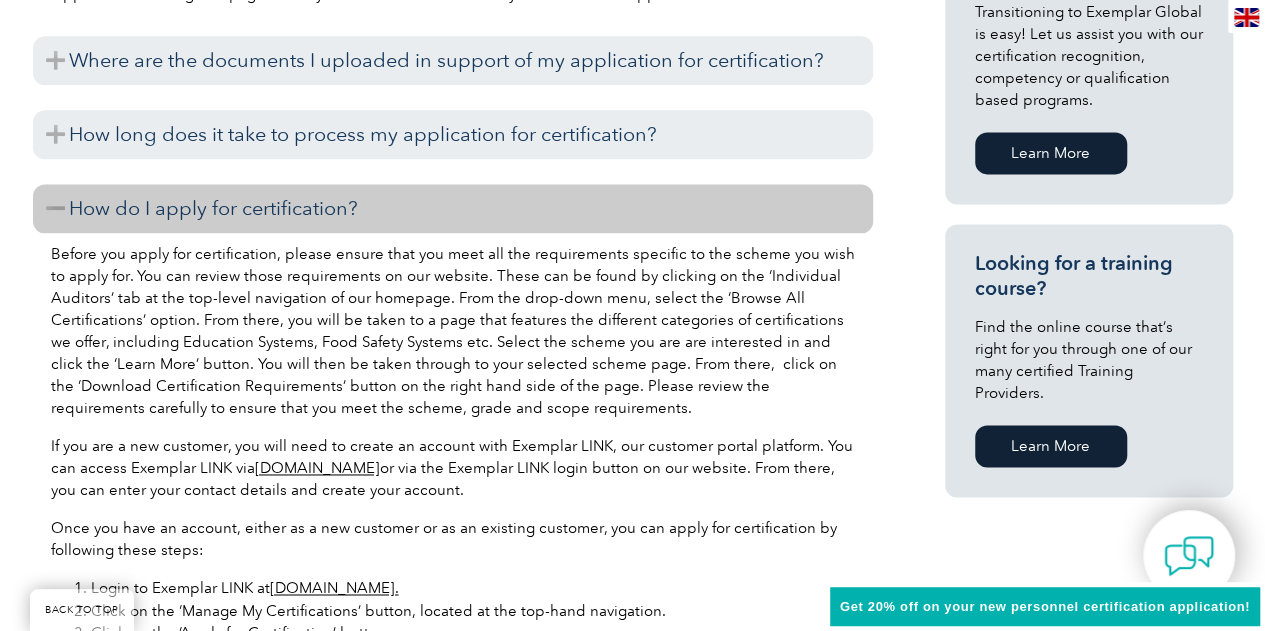 click on "Before you apply for certification, please ensure that you meet all the requirements specific to the scheme you wish to apply for. You can review those requirements on our website. These can be found by clicking on the ‘Individual Auditors’ tab at the top-level navigation of our homepage. From the drop-down menu, select the ‘Browse All Certifications’ option. From there, you will be taken to a page that features the different categories of certifications we offer, including Education Systems, Food Safety Systems etc. Select the scheme you are are interested in and click the ‘Learn More’ button. You will then be taken through to your selected scheme page. From there,  click on the ‘Download Certification Requirements’ button on the right hand side of the page. Please review the requirements carefully to ensure that you meet the scheme, grade and scope requirements." at bounding box center [453, 331] 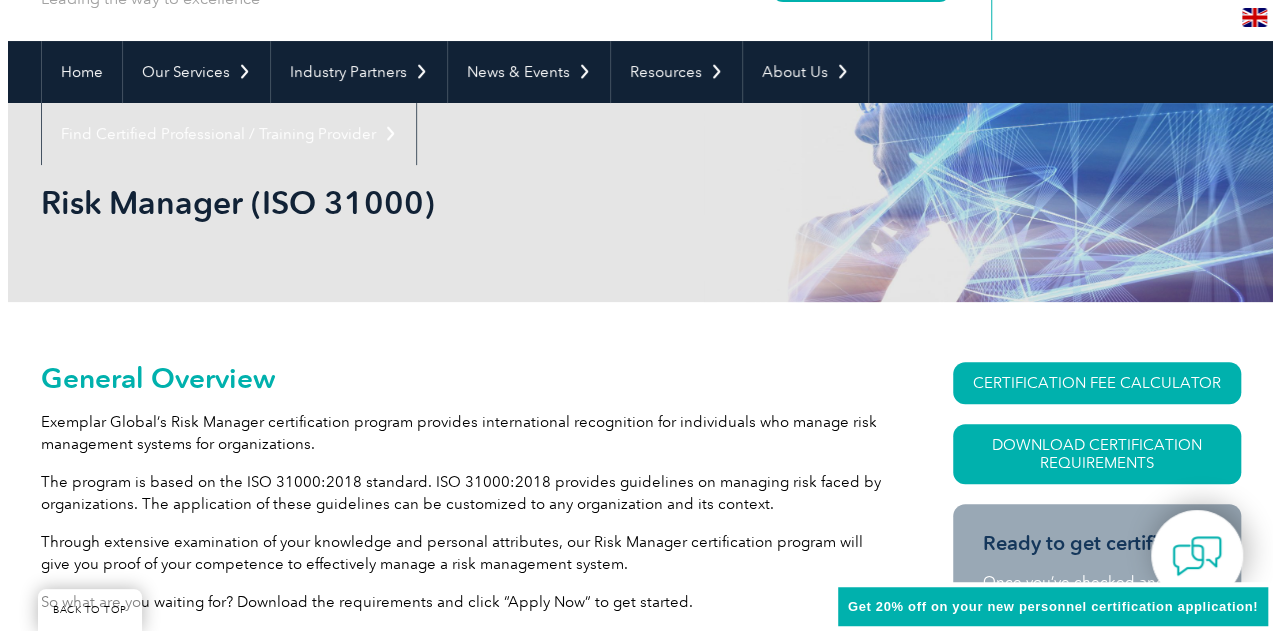 scroll, scrollTop: 300, scrollLeft: 0, axis: vertical 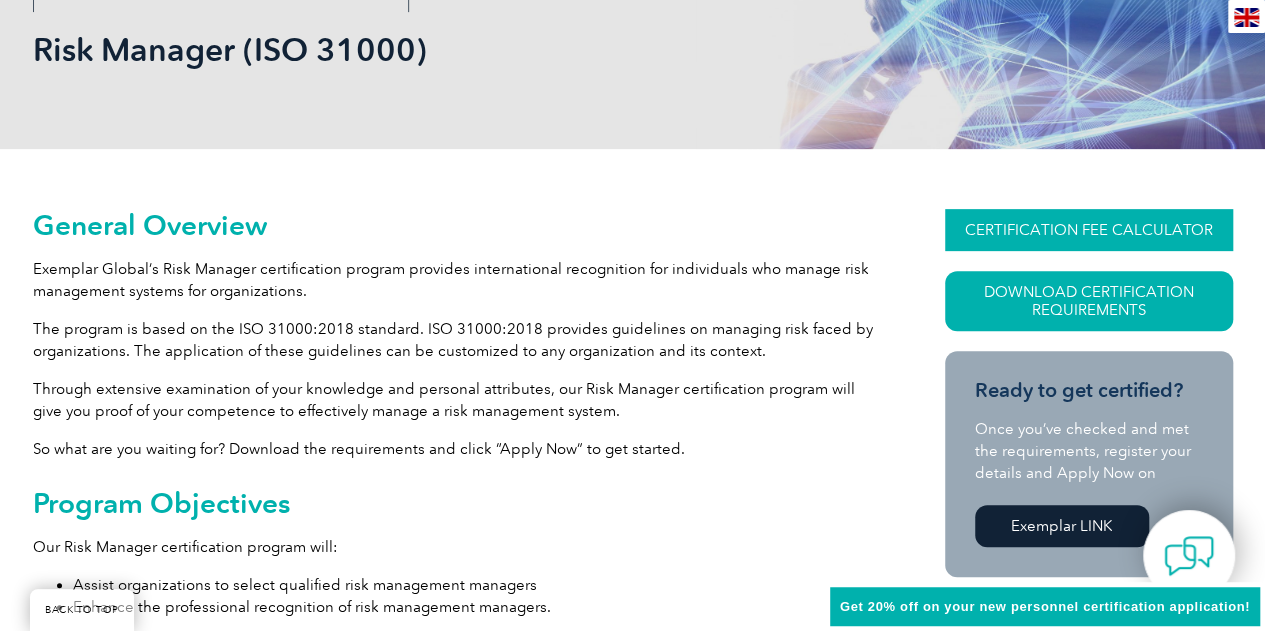 click on "CERTIFICATION FEE CALCULATOR" at bounding box center [1089, 230] 